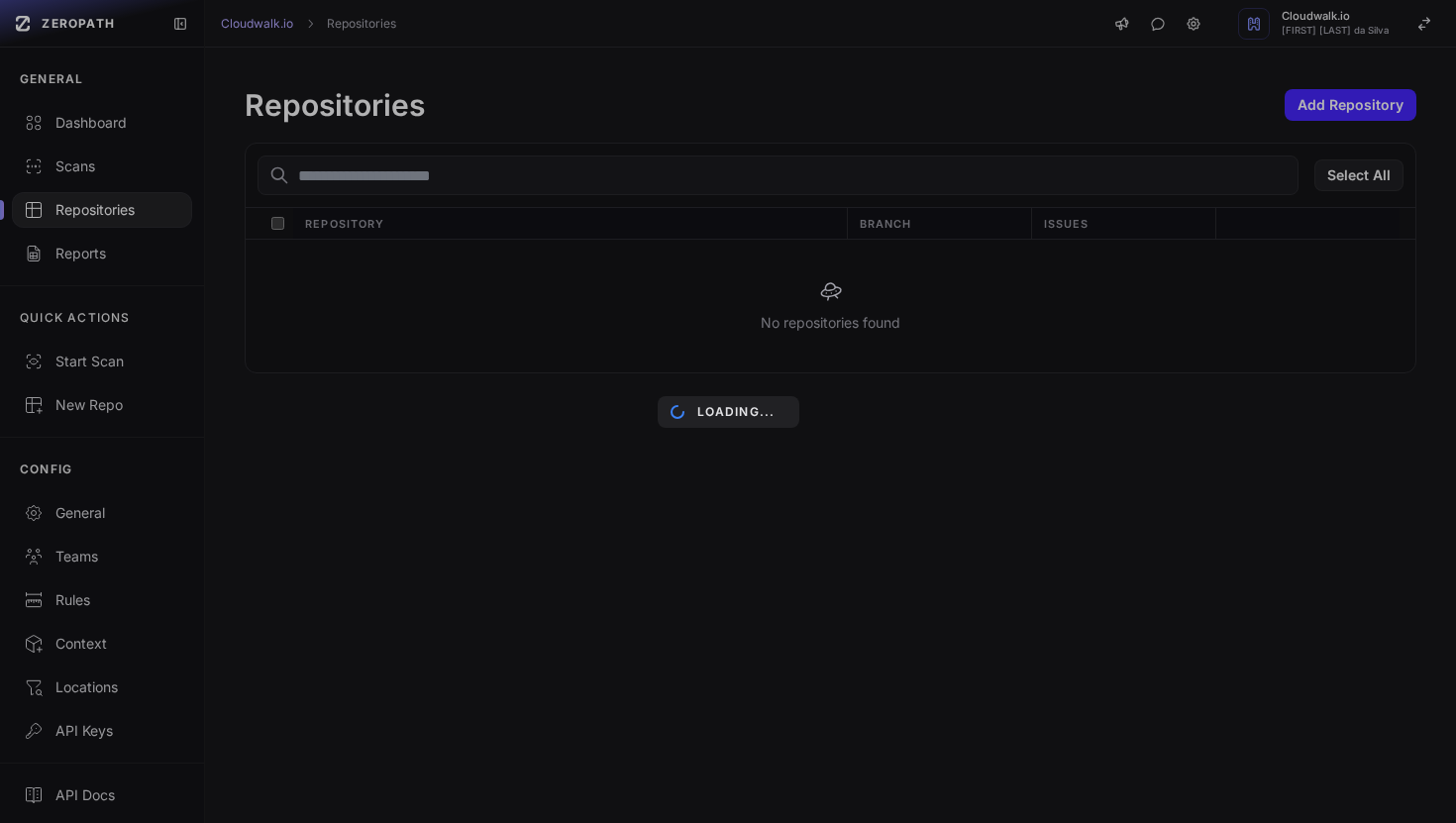 scroll, scrollTop: 0, scrollLeft: 0, axis: both 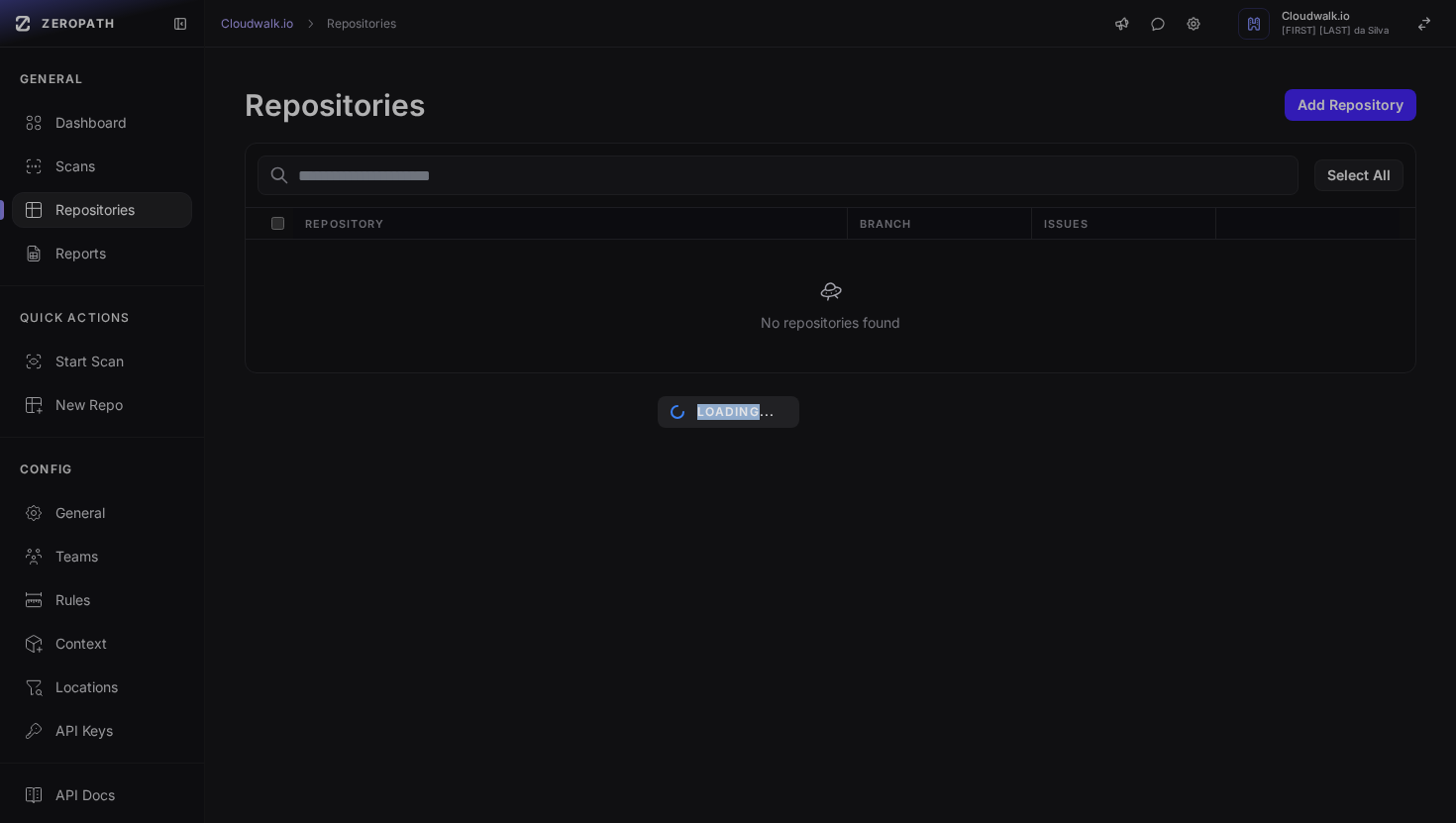 click on "Loading..." at bounding box center [728, 411] 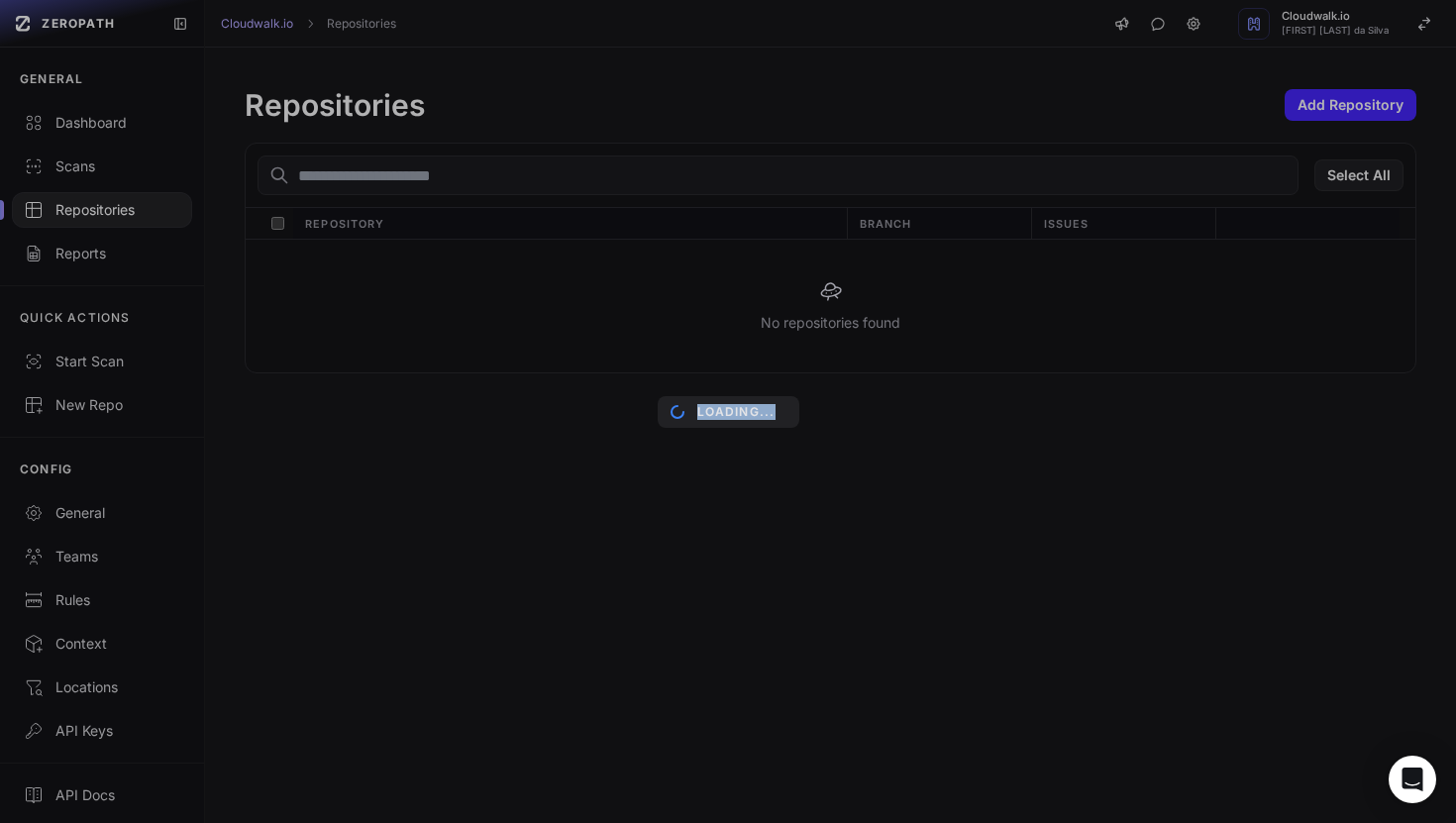 click on "Loading..." at bounding box center [728, 411] 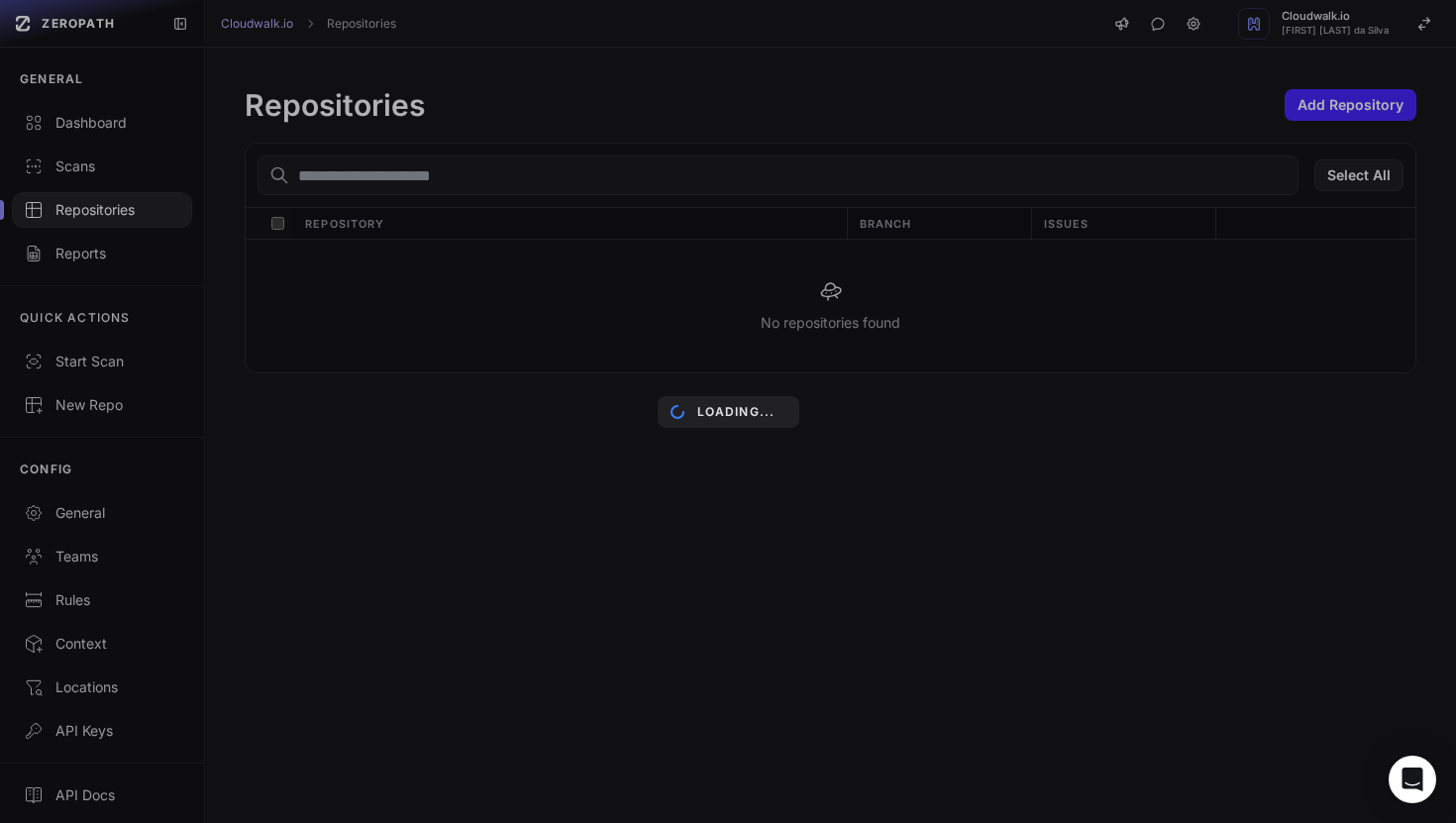 click on "Loading..." at bounding box center (728, 411) 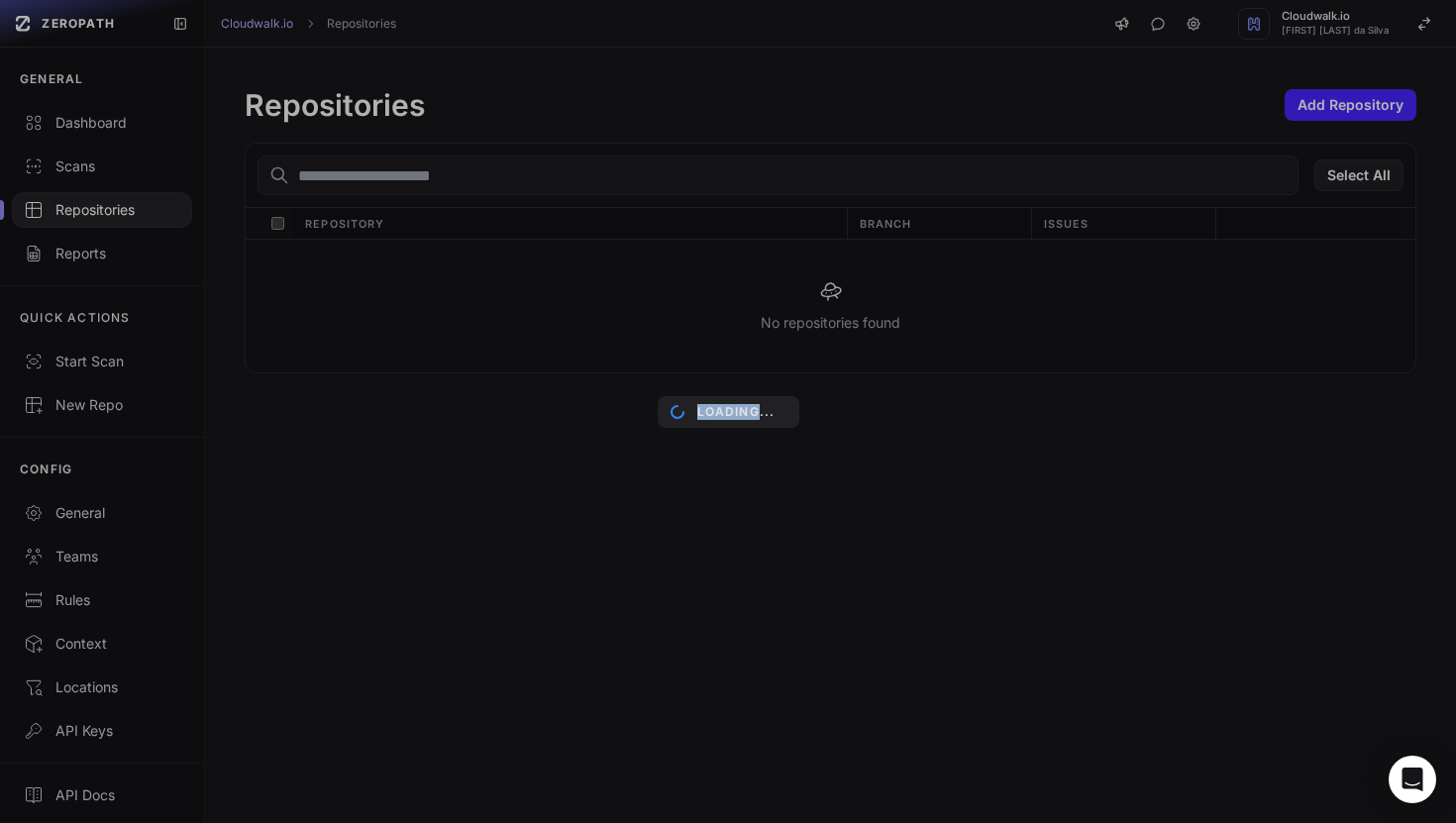 click on "Loading..." at bounding box center [728, 411] 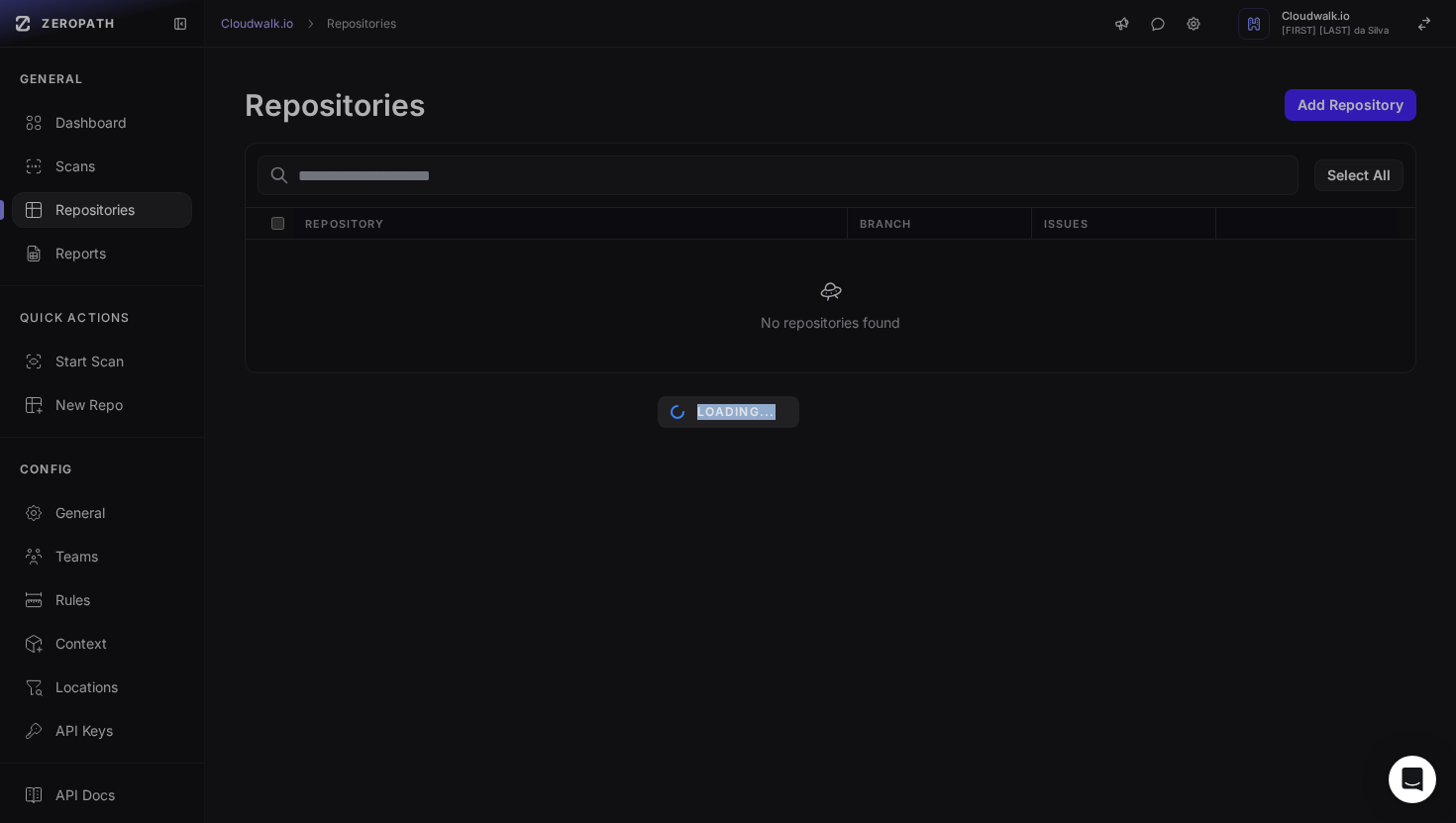 click on "Loading..." at bounding box center (728, 411) 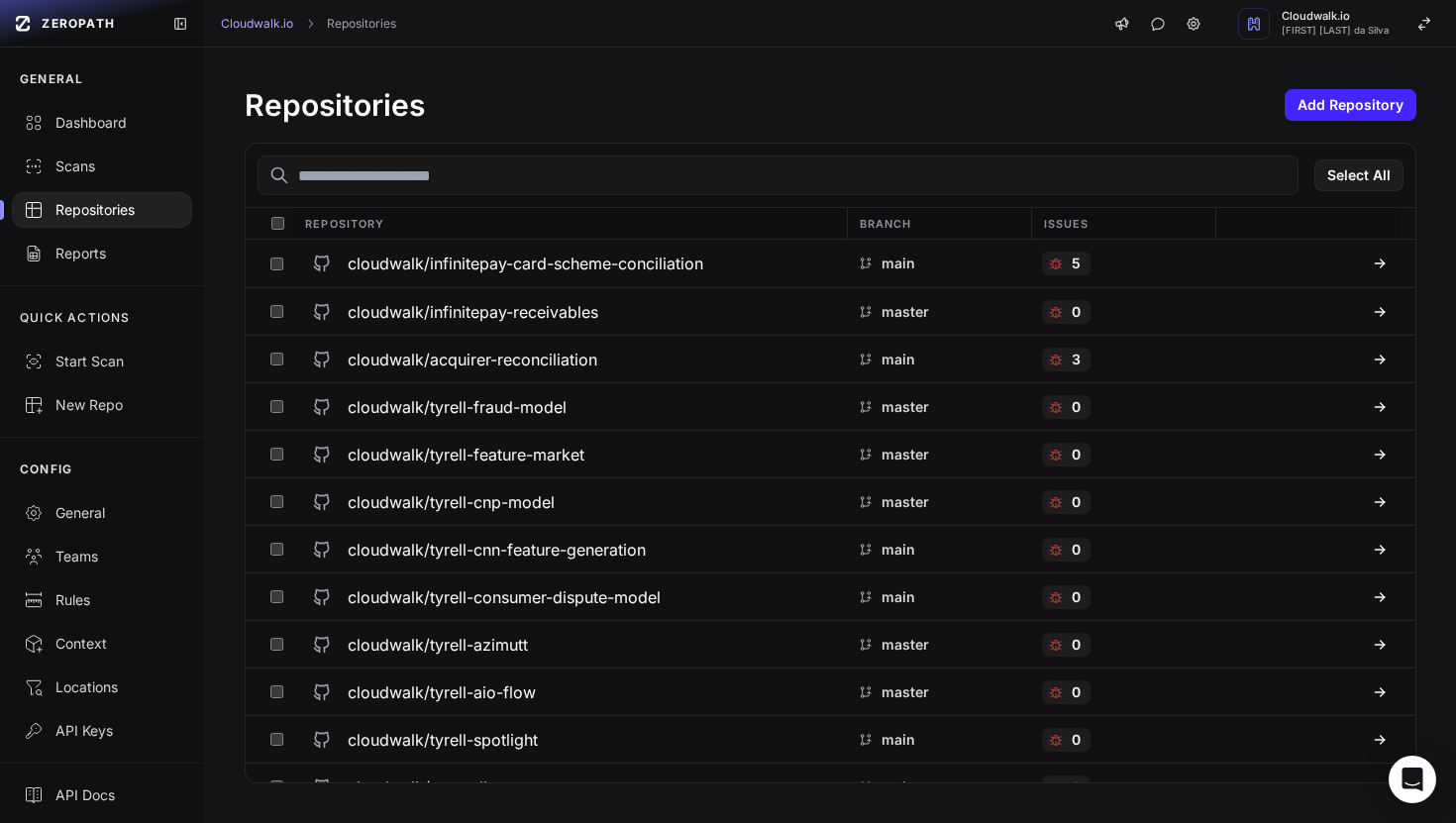 click at bounding box center [778, 175] 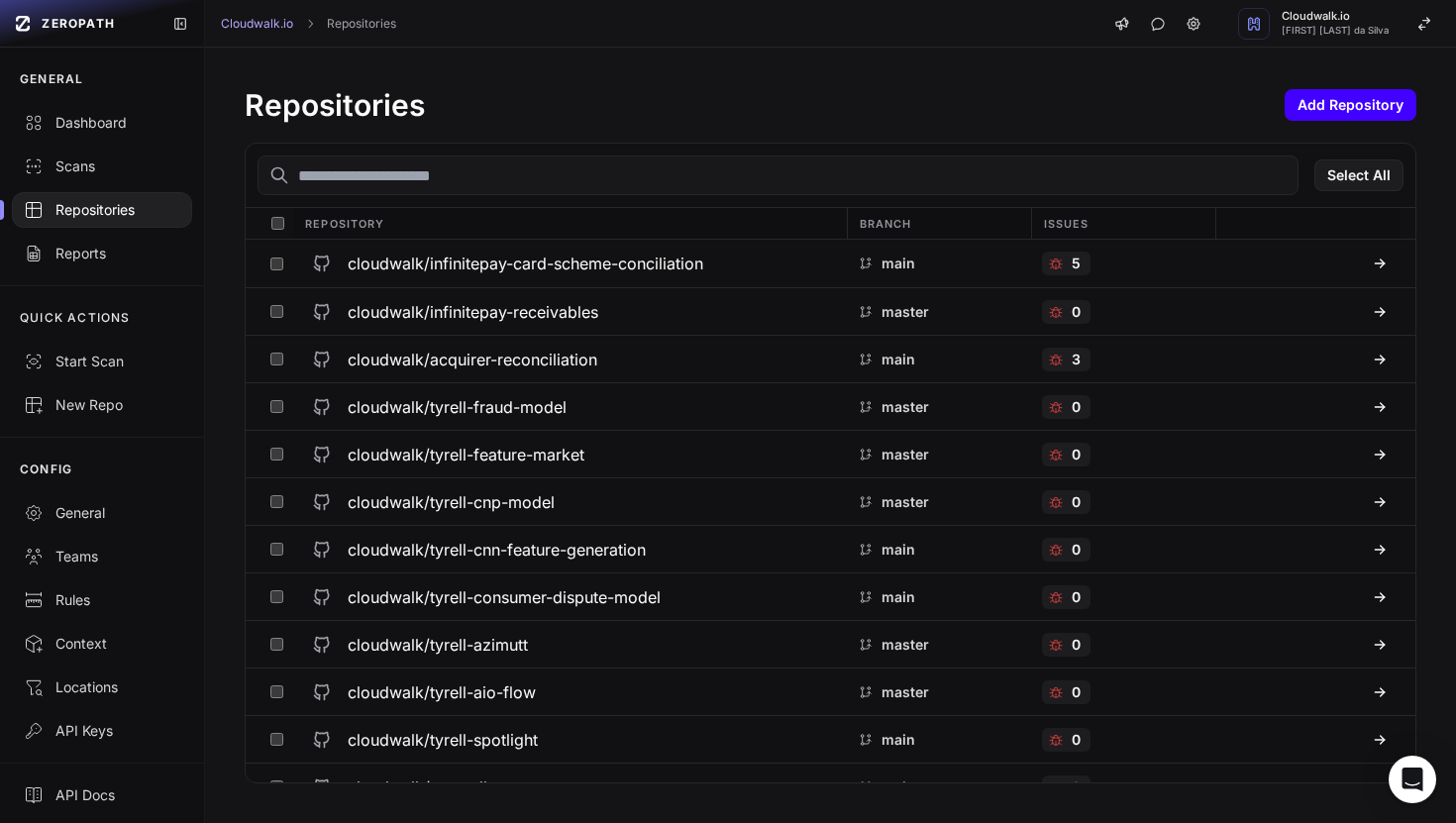 click on "Add Repository" at bounding box center (1350, 105) 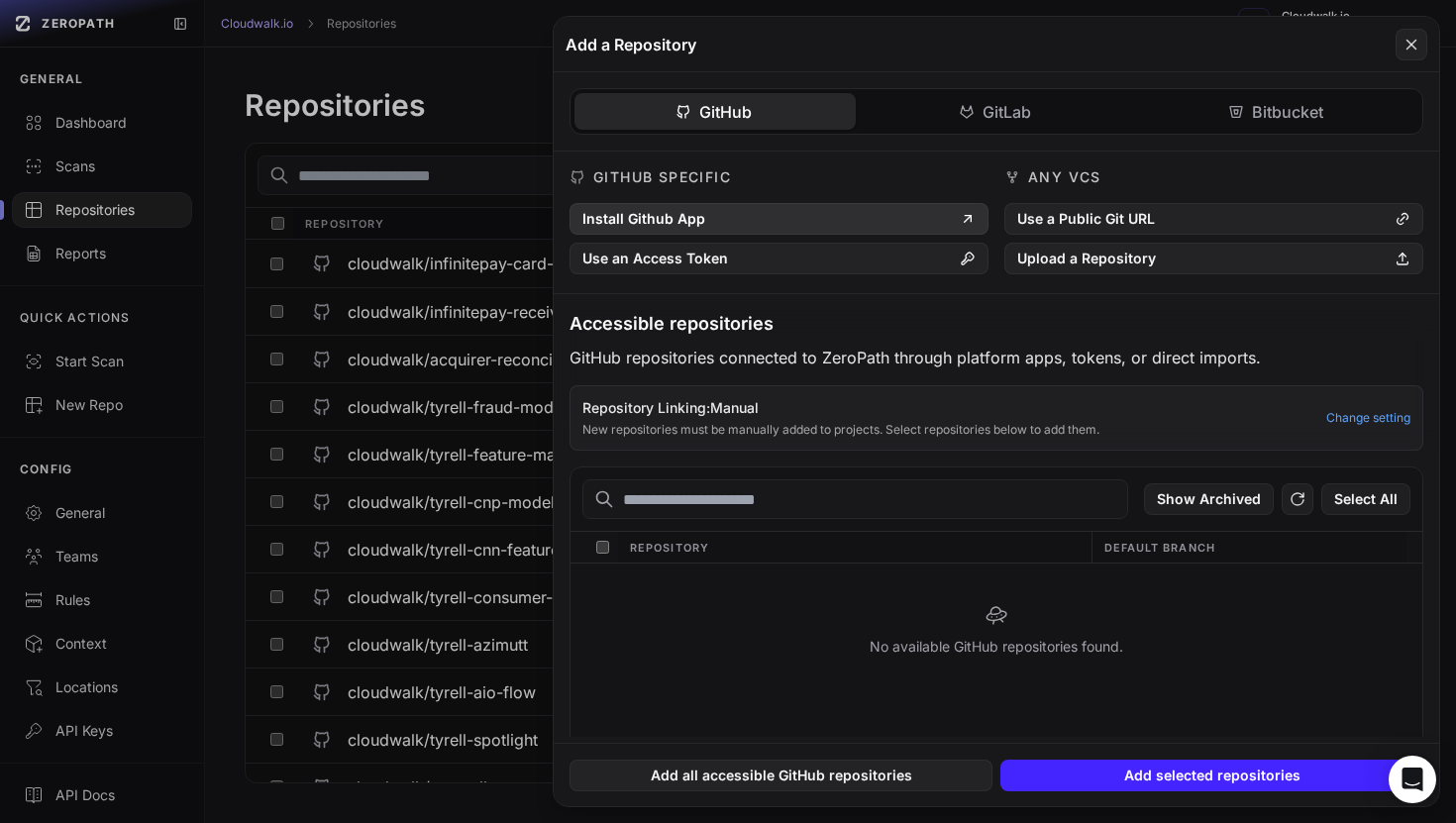 click on "Install Github App" at bounding box center [779, 219] 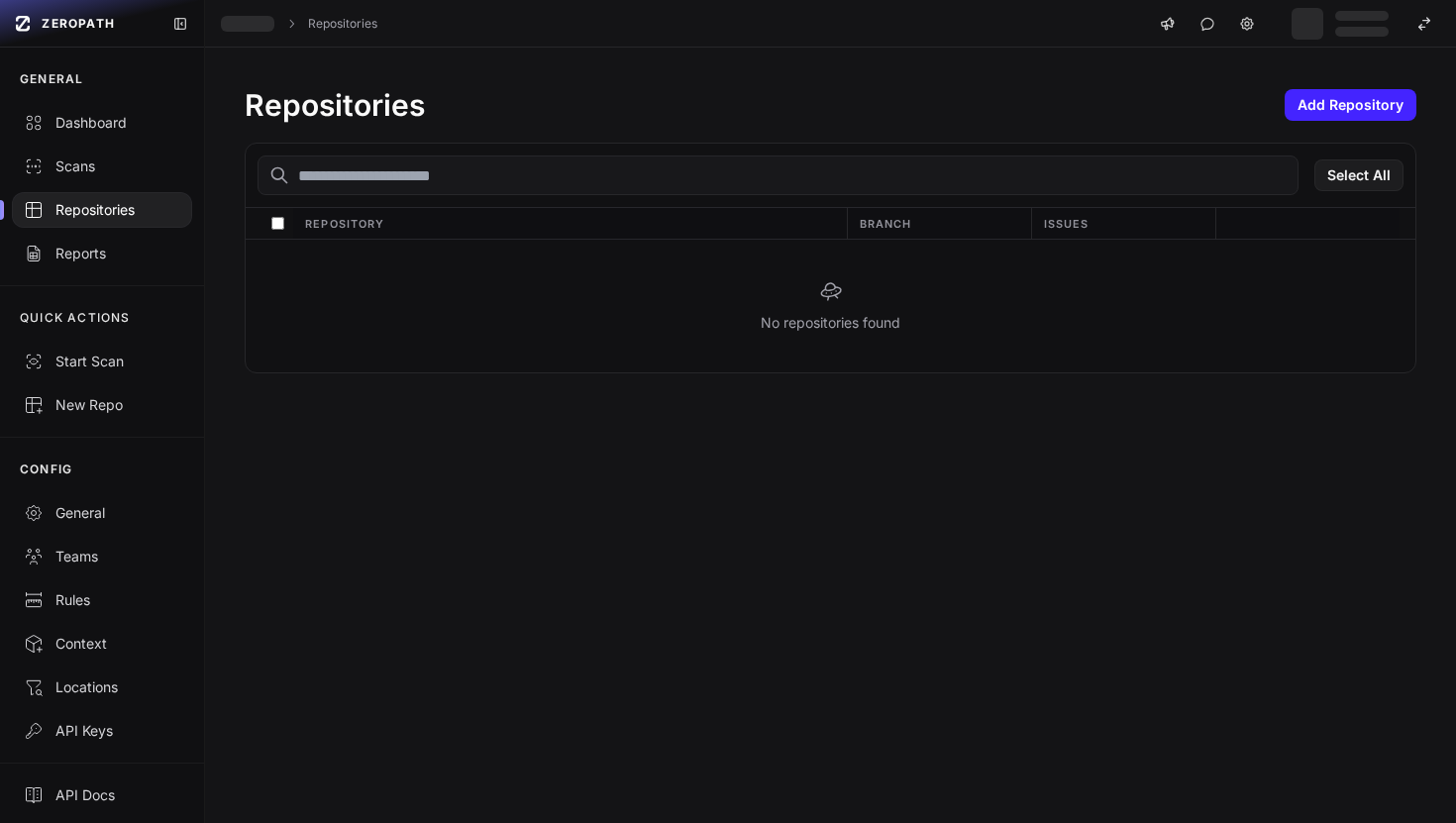 scroll, scrollTop: 0, scrollLeft: 0, axis: both 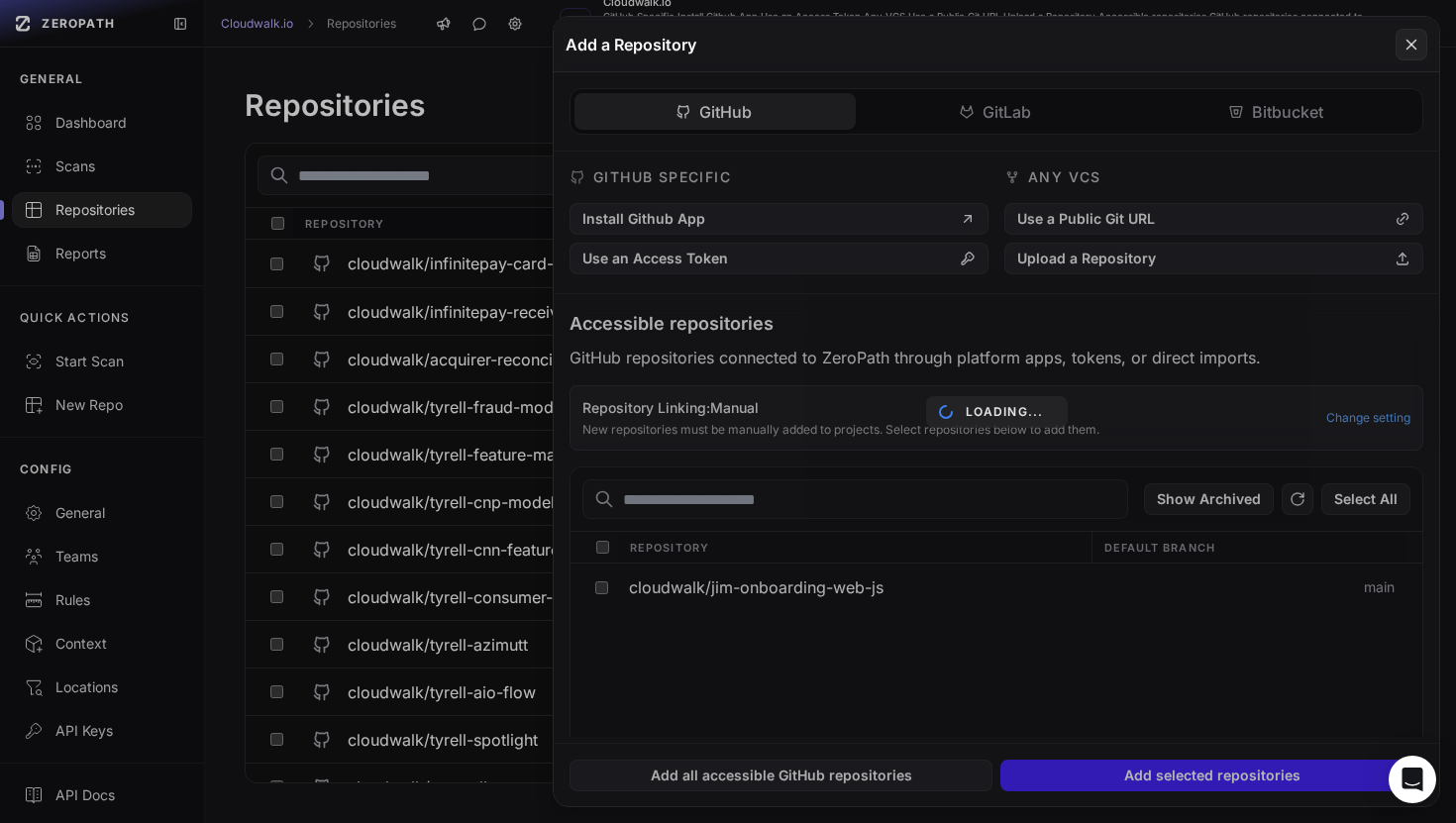 click on "Loading..." at bounding box center [996, 411] 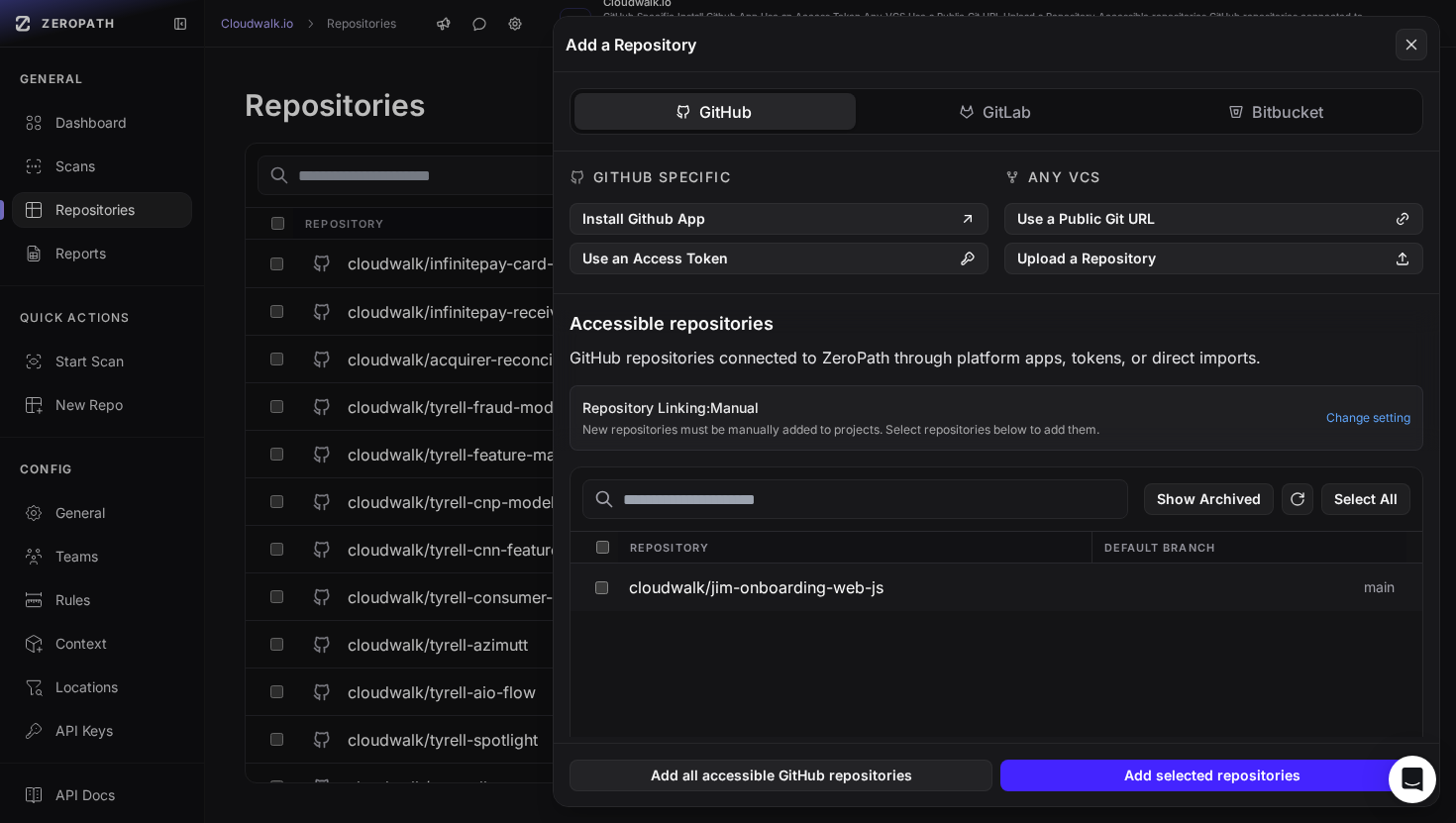click on "cloudwalk/jim-onboarding-web-js" at bounding box center (854, 587) 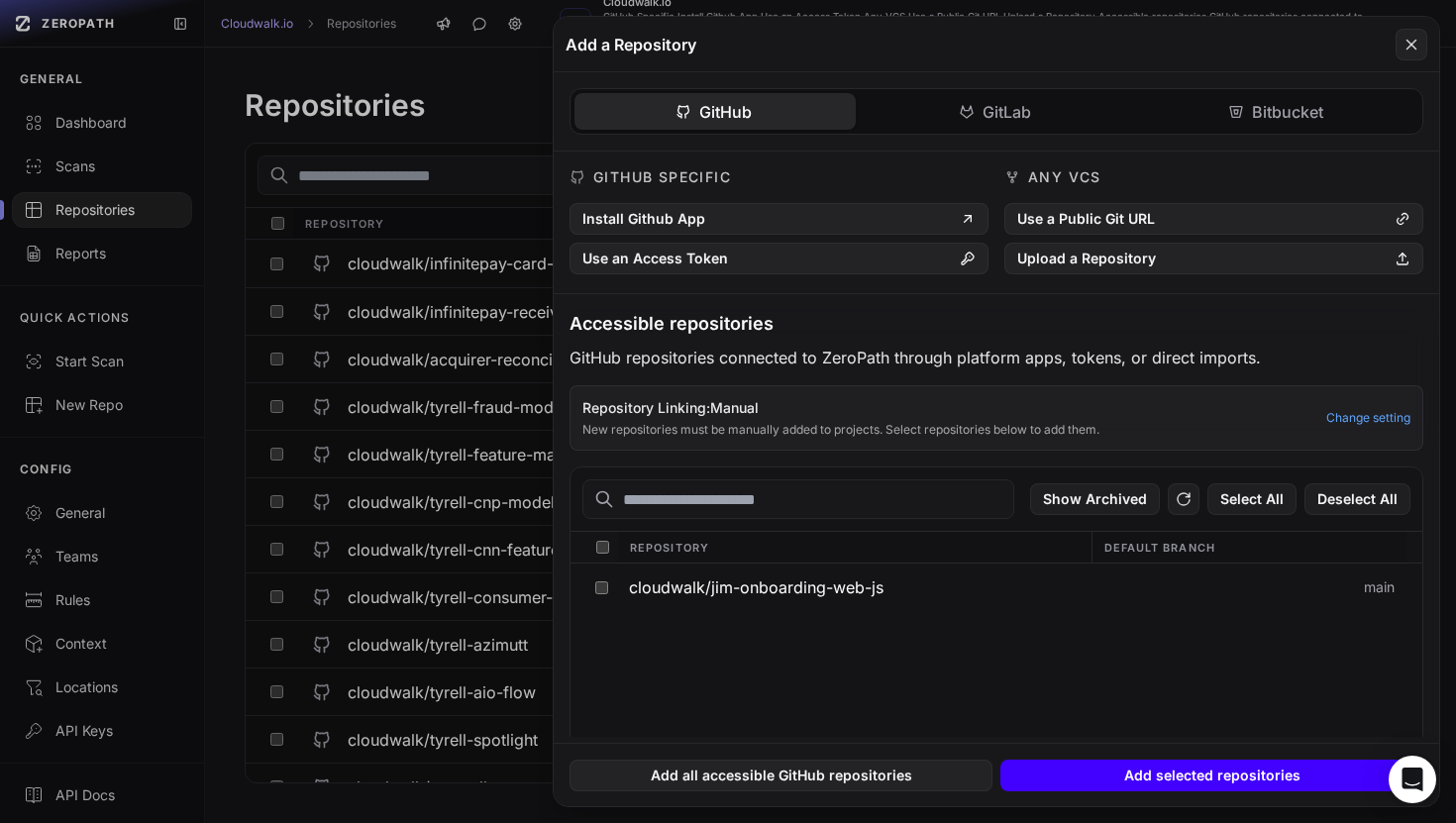 click on "Add selected repositories" at bounding box center [1211, 775] 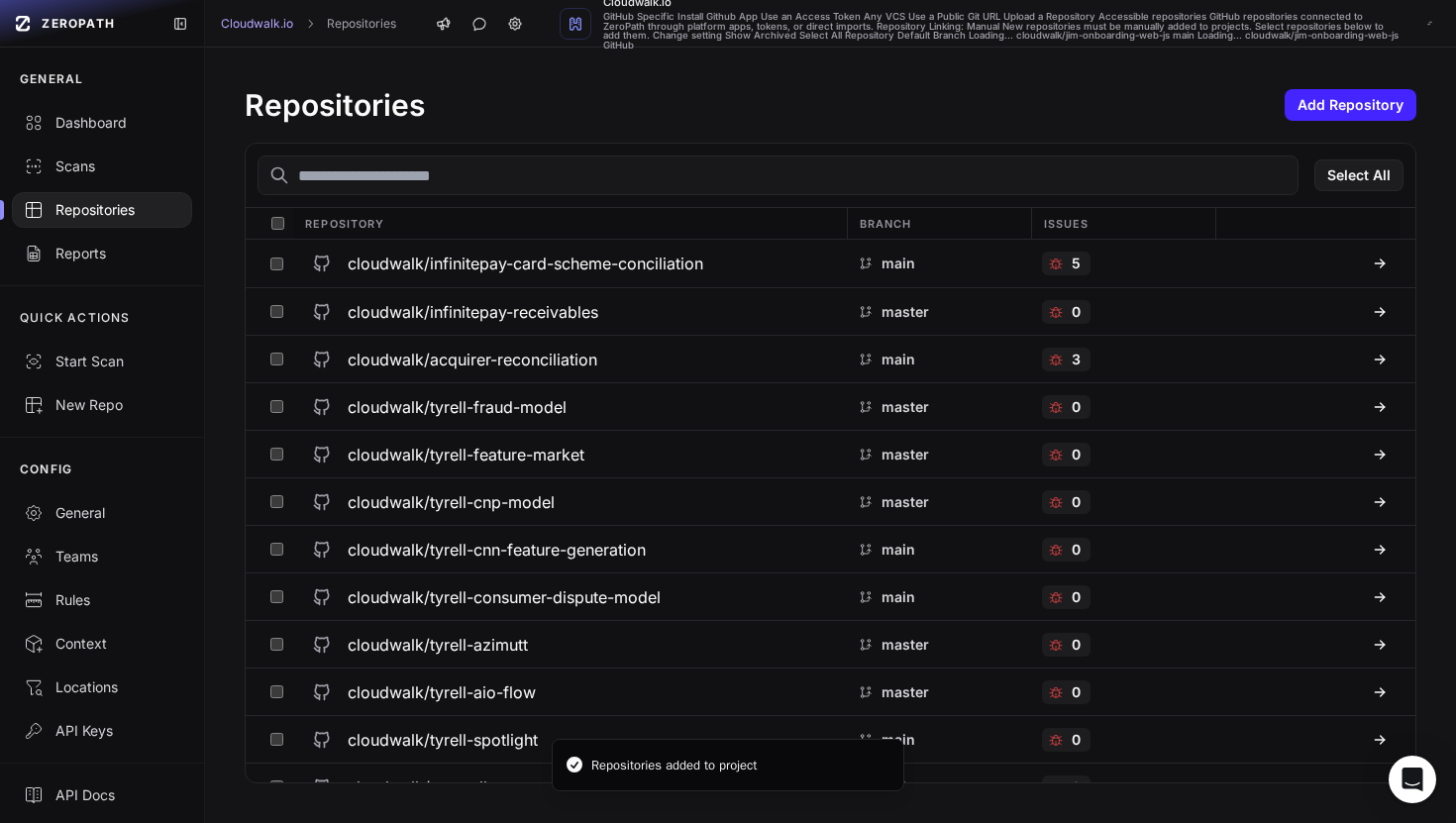 click at bounding box center (778, 175) 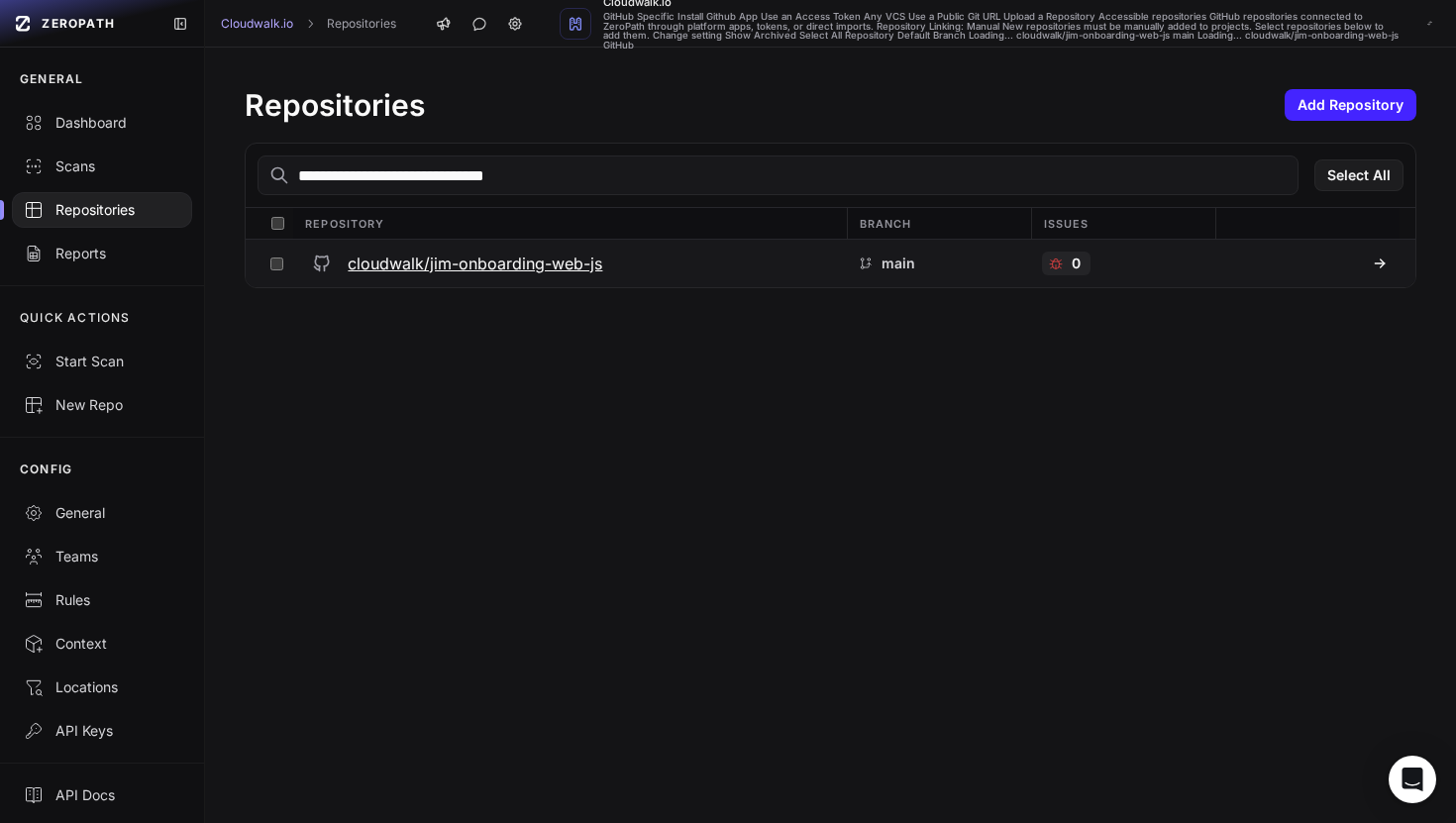 type on "**********" 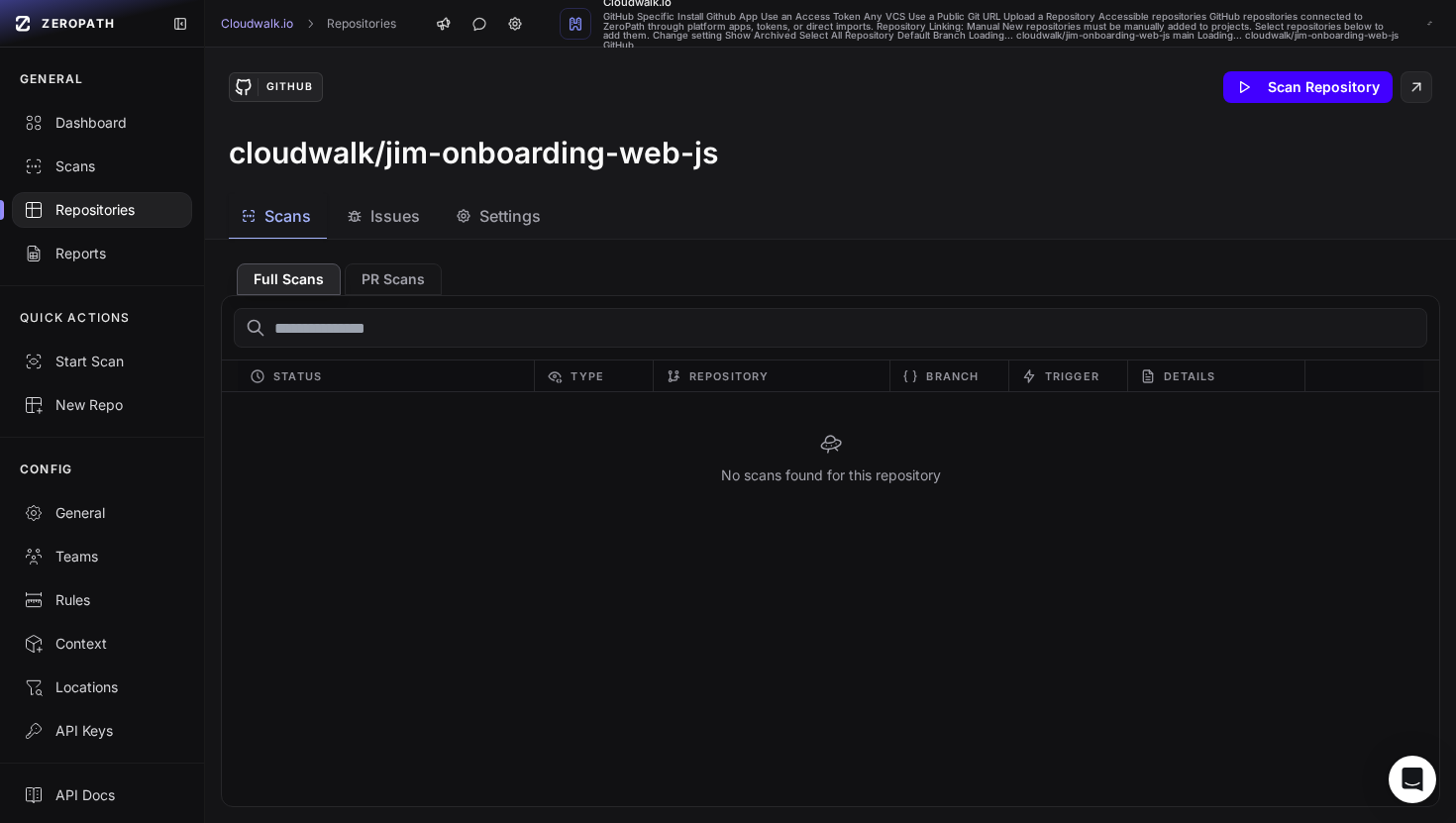 click on "Scan Repository" at bounding box center (1307, 87) 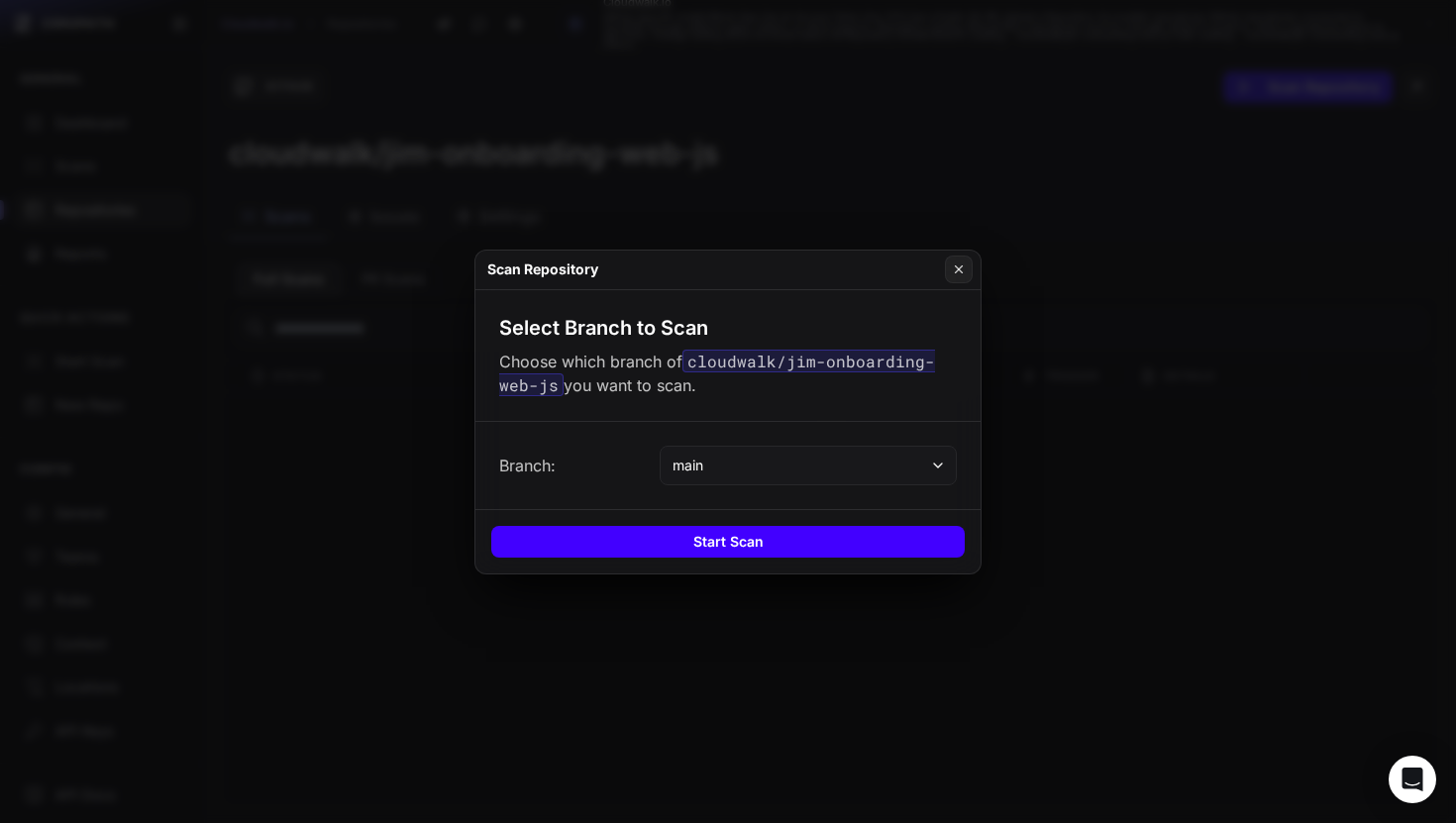 click on "Start Scan" at bounding box center (728, 542) 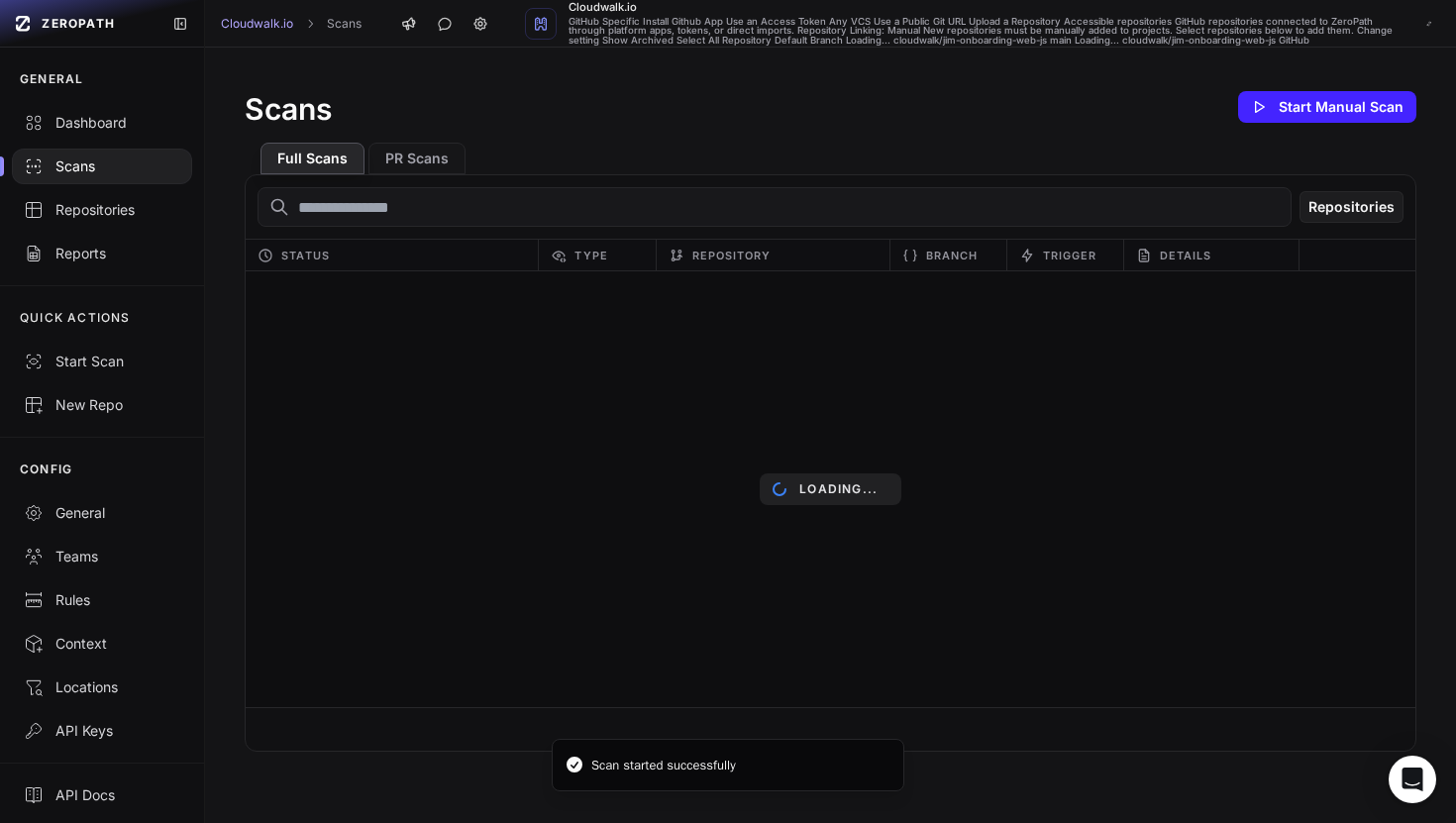click on "Full Scans   PR Scans" at bounding box center [830, 151] 